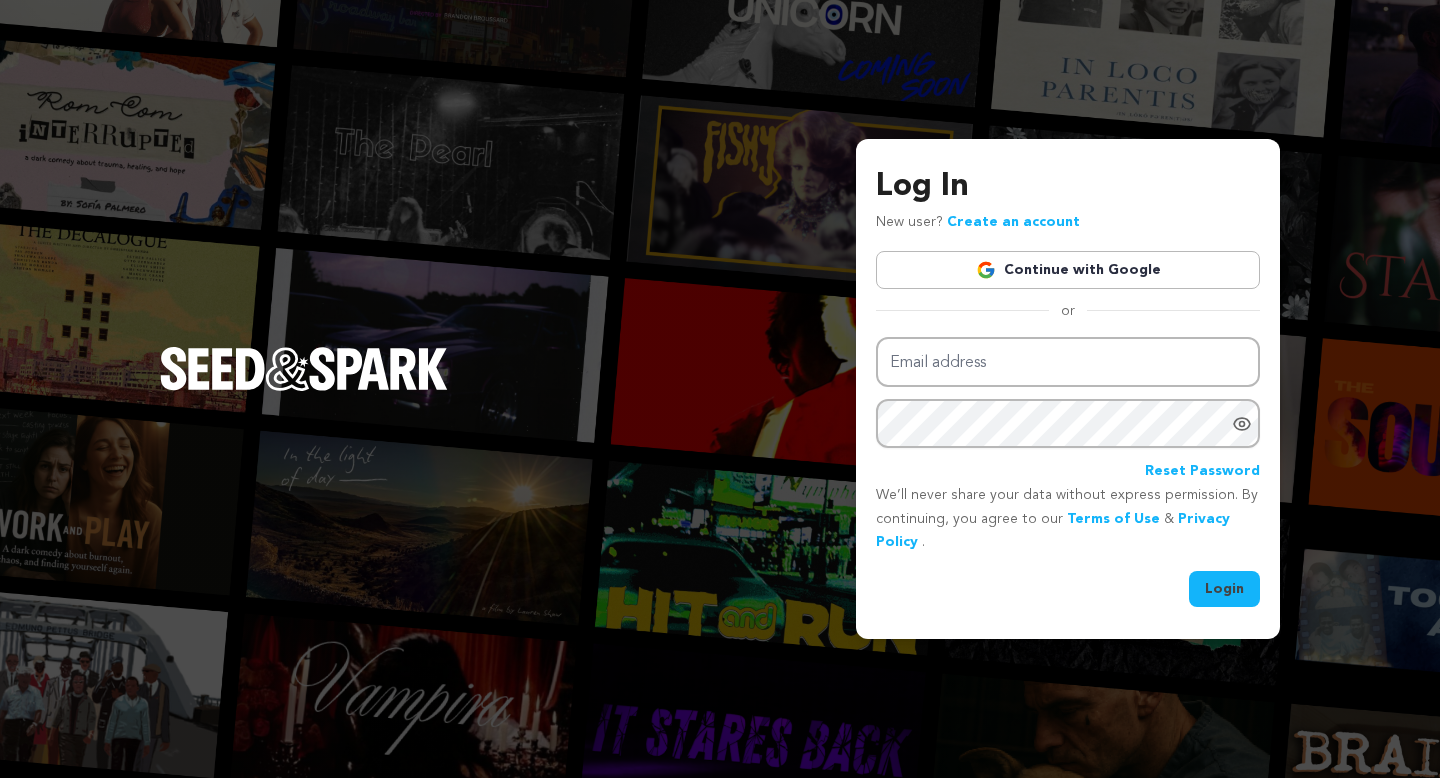 scroll, scrollTop: 0, scrollLeft: 0, axis: both 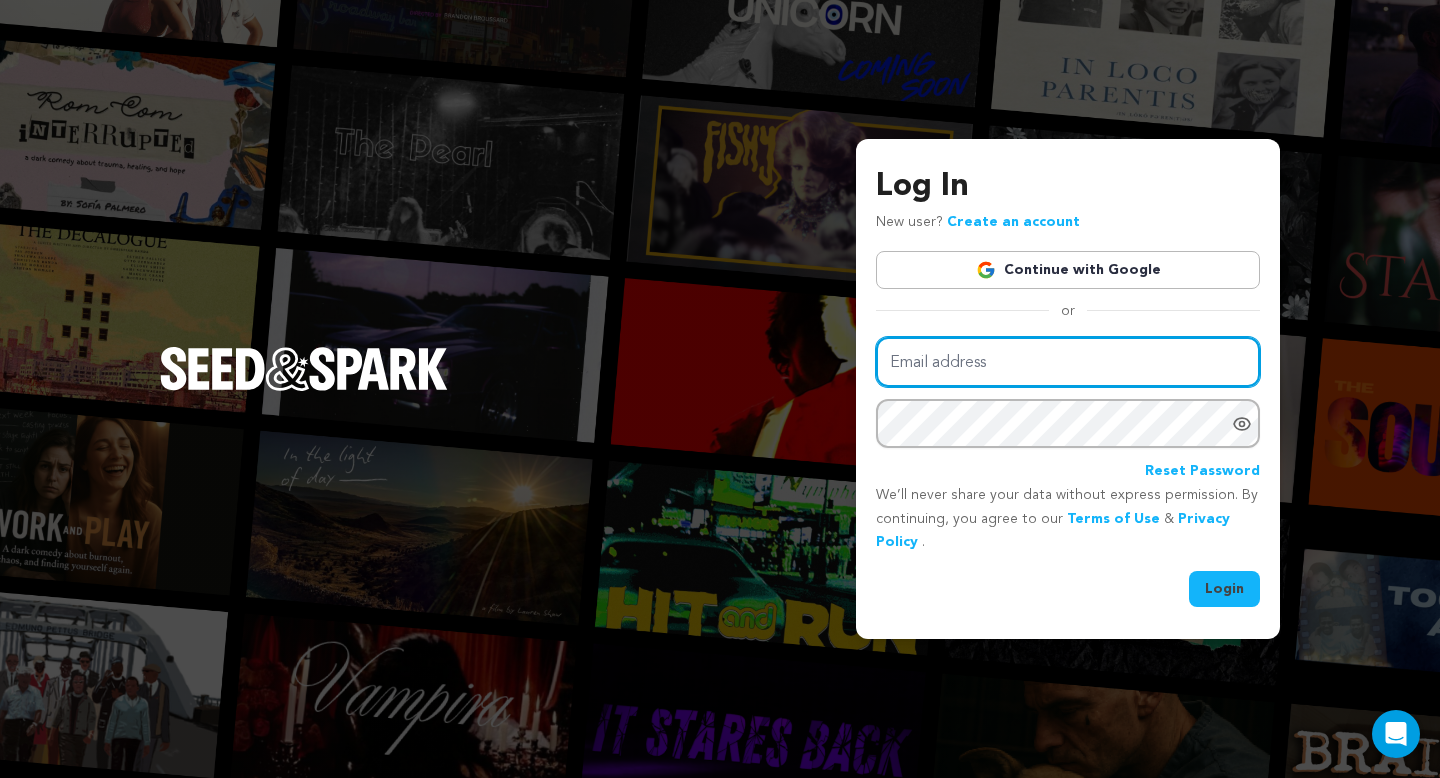 type on "mike@seedandspark.com" 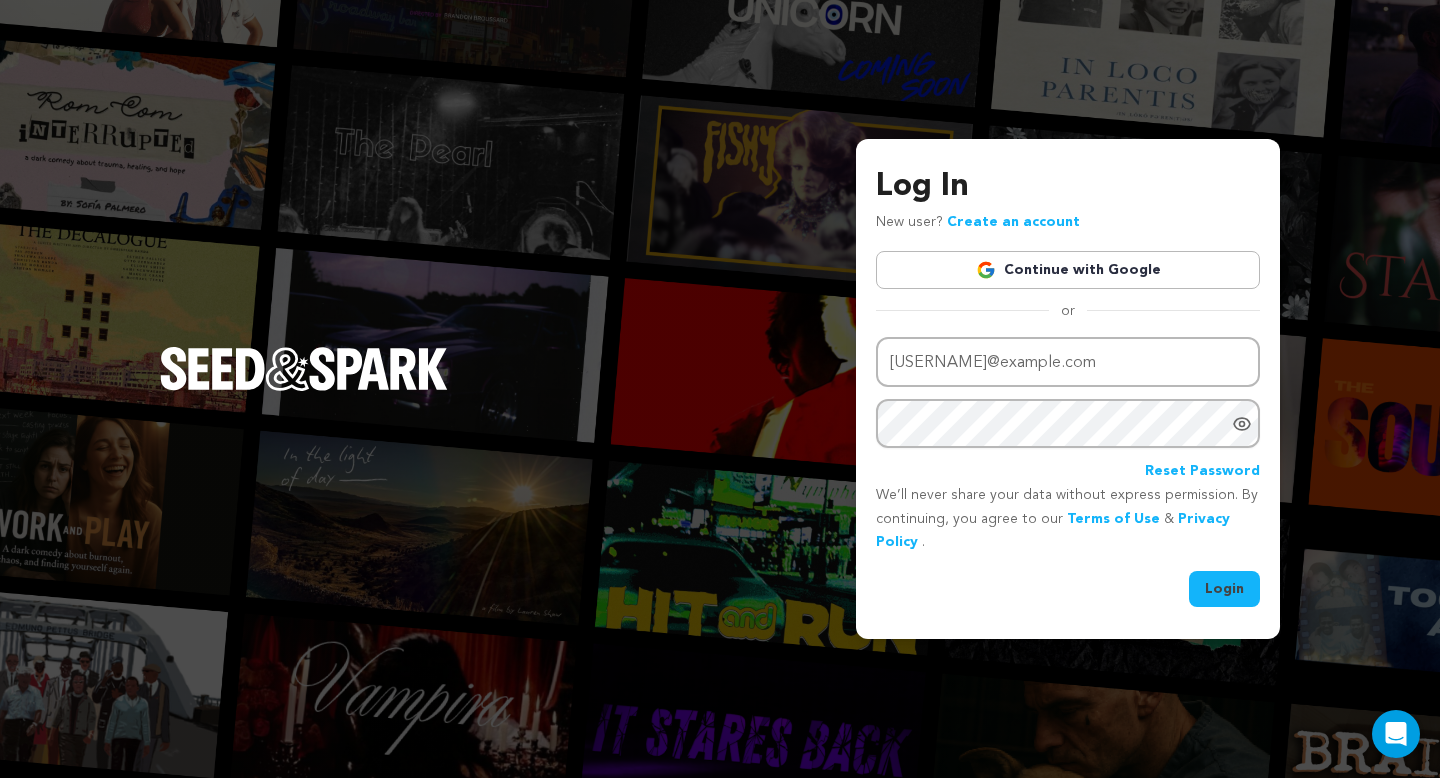 click on "Login" at bounding box center (1224, 589) 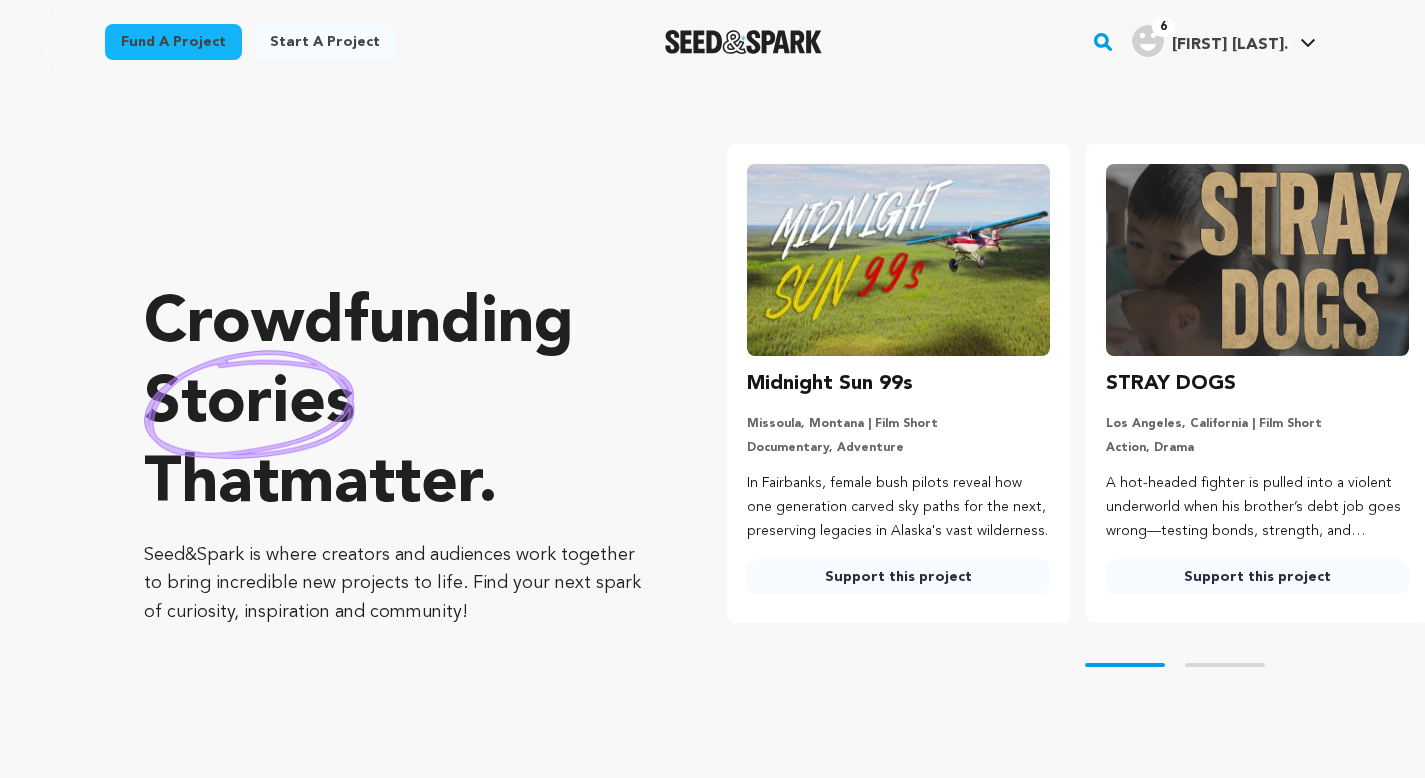 scroll, scrollTop: 0, scrollLeft: 0, axis: both 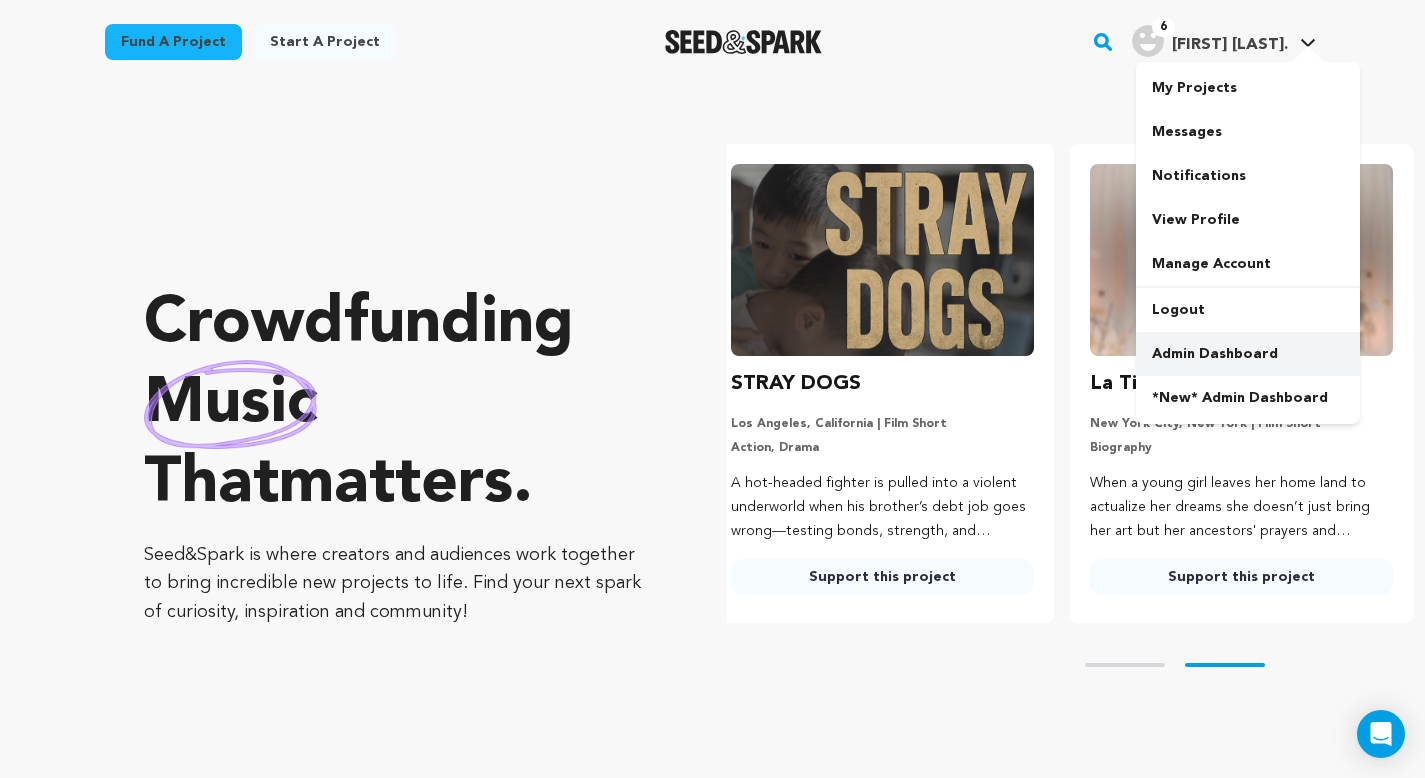 click on "Admin Dashboard" at bounding box center (1248, 354) 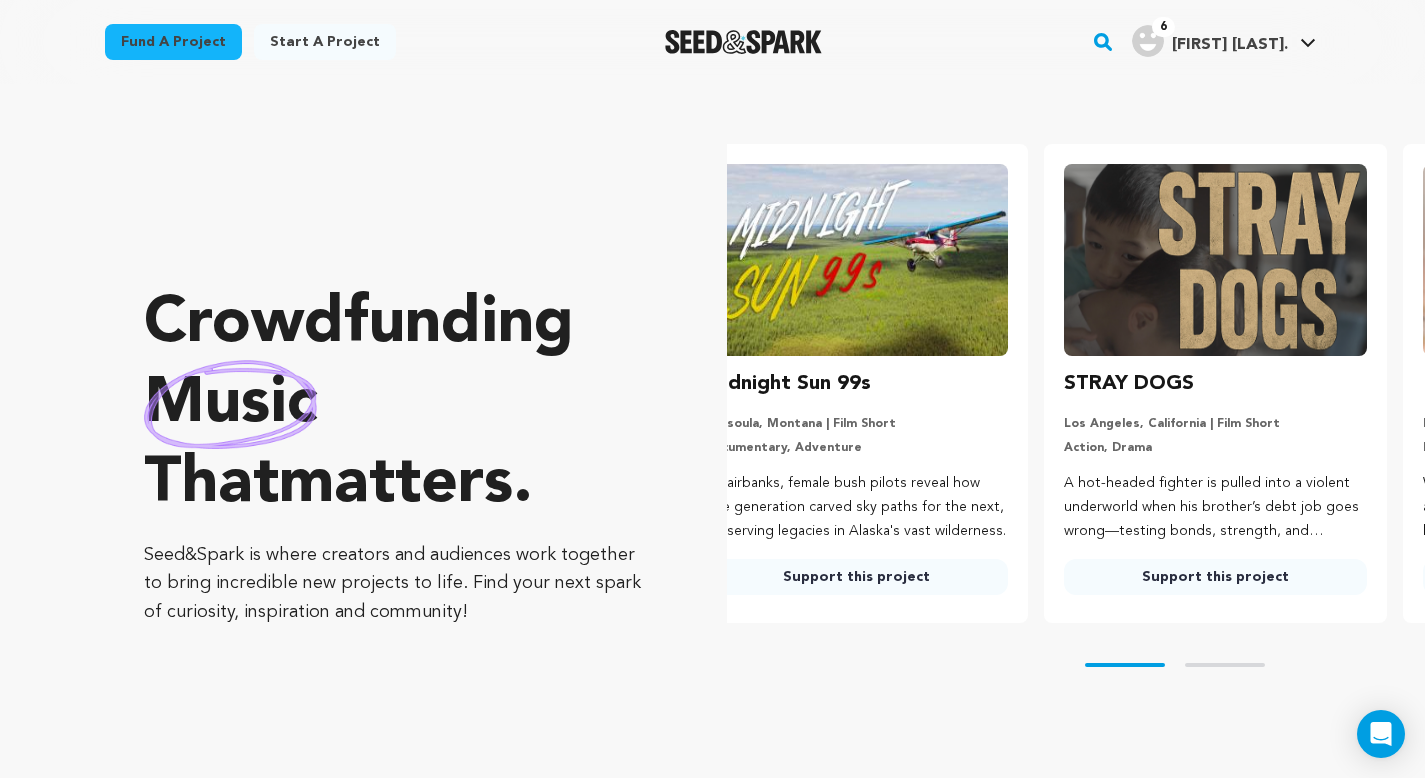 scroll, scrollTop: 0, scrollLeft: 0, axis: both 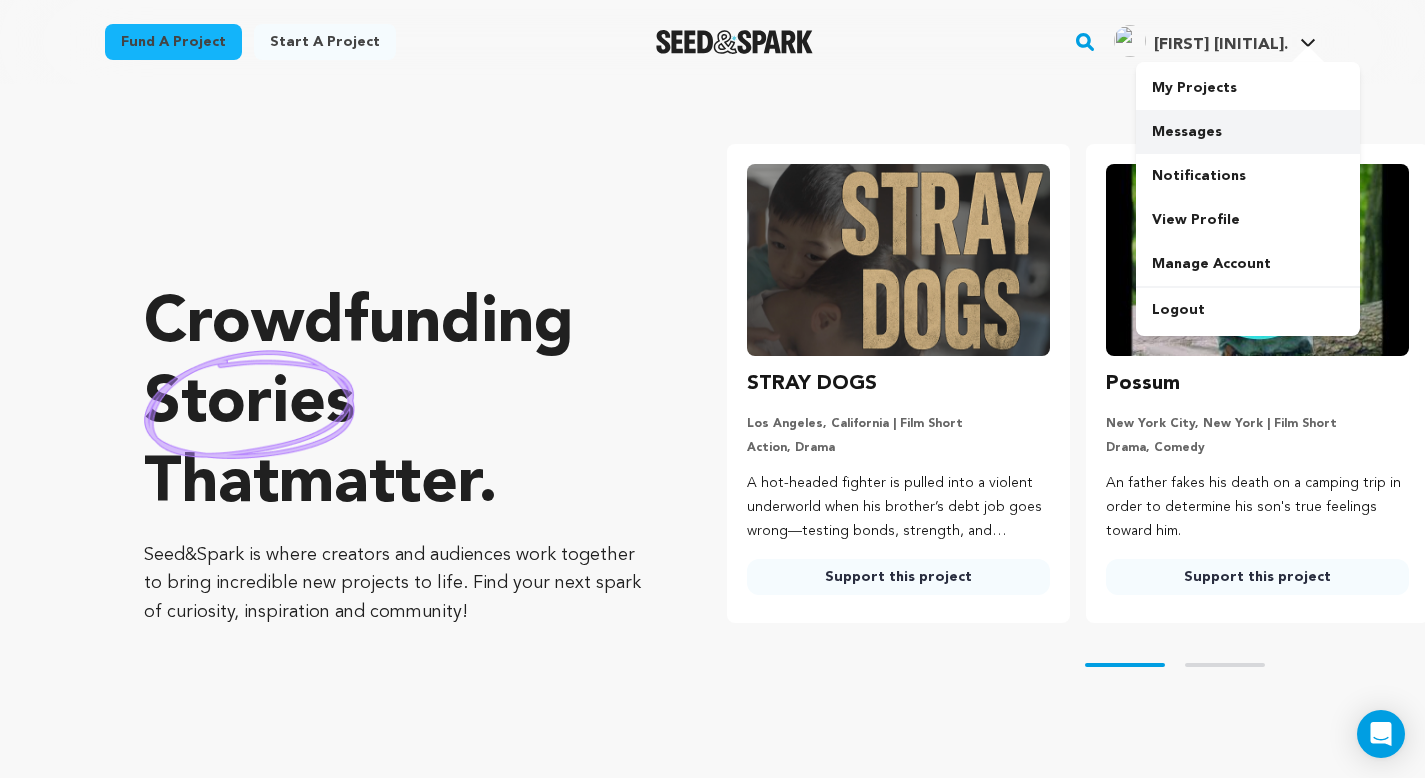 click on "Messages" at bounding box center (1248, 132) 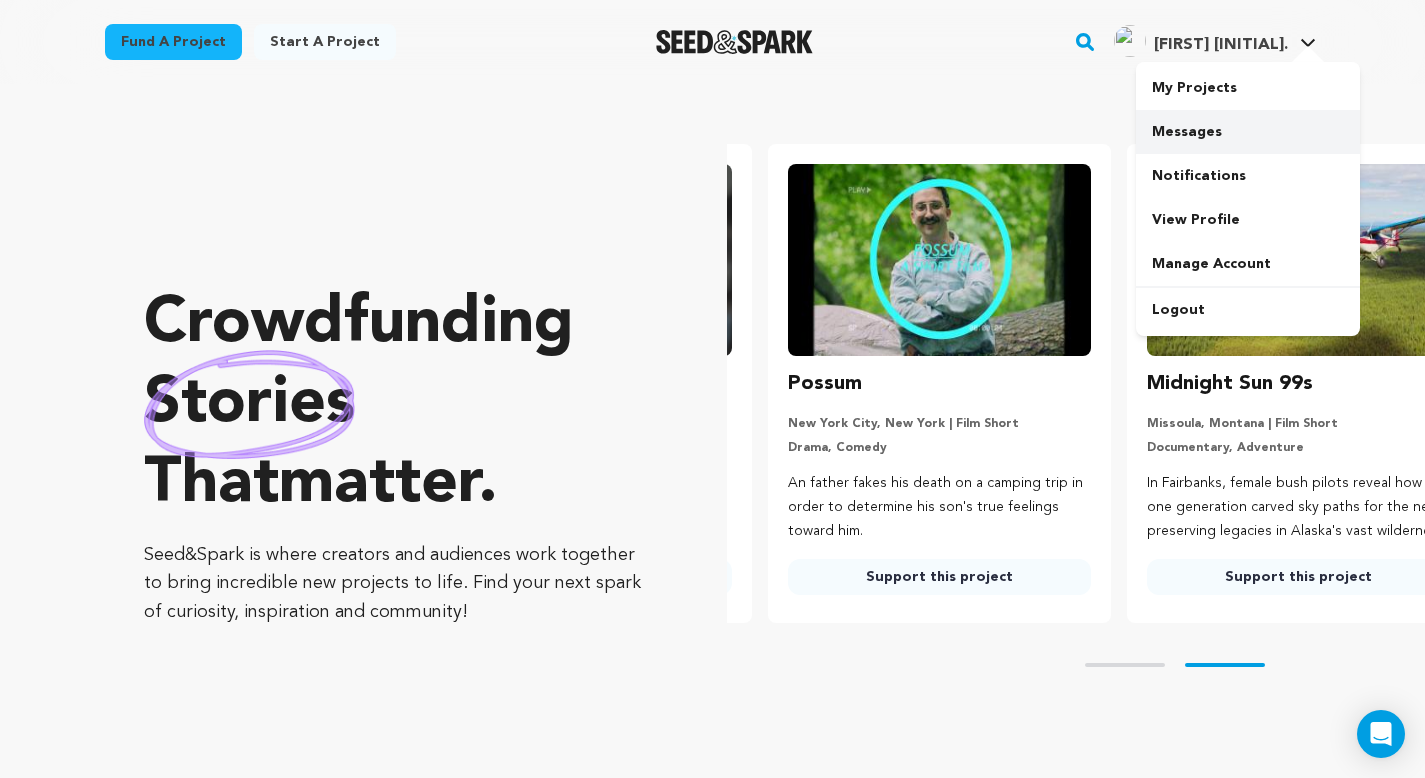 scroll, scrollTop: 0, scrollLeft: 375, axis: horizontal 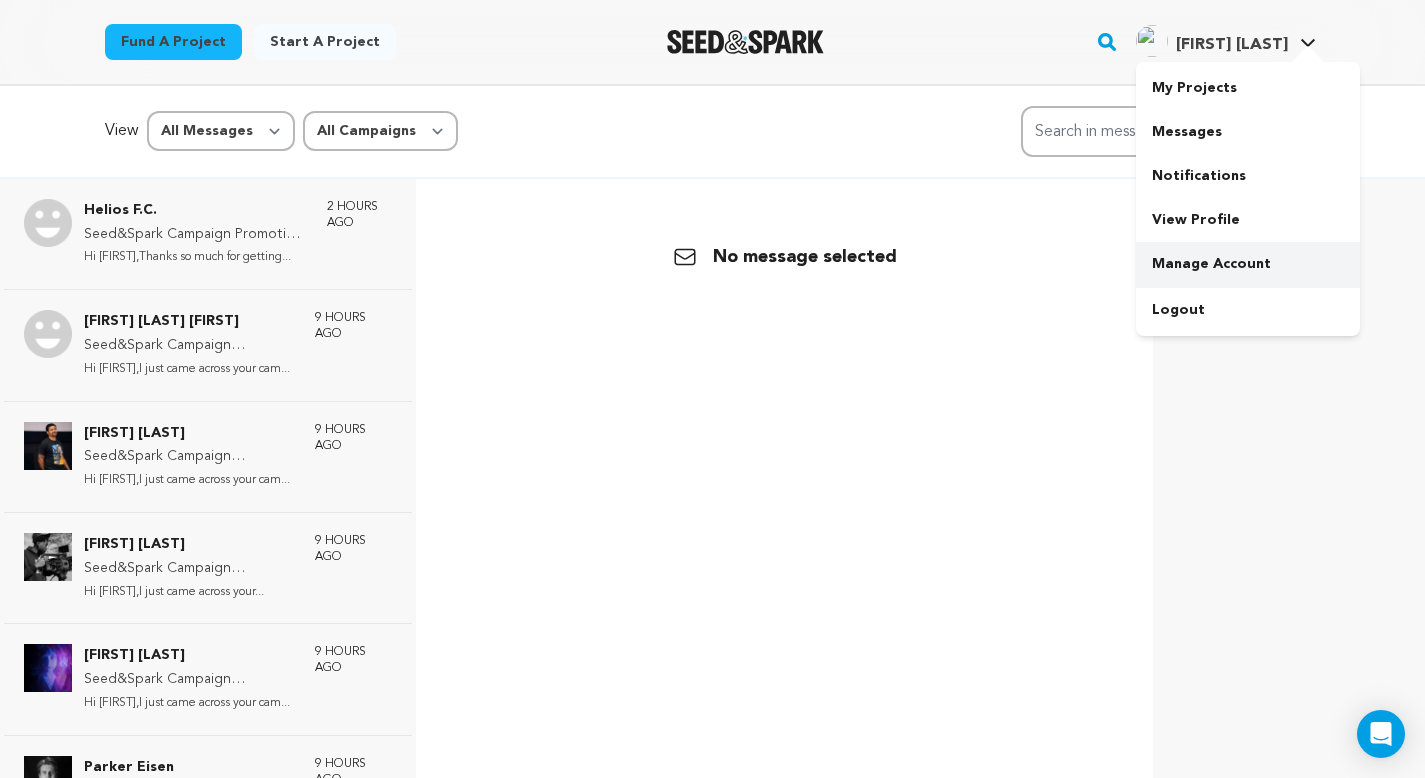 click on "Manage Account" at bounding box center (1248, 264) 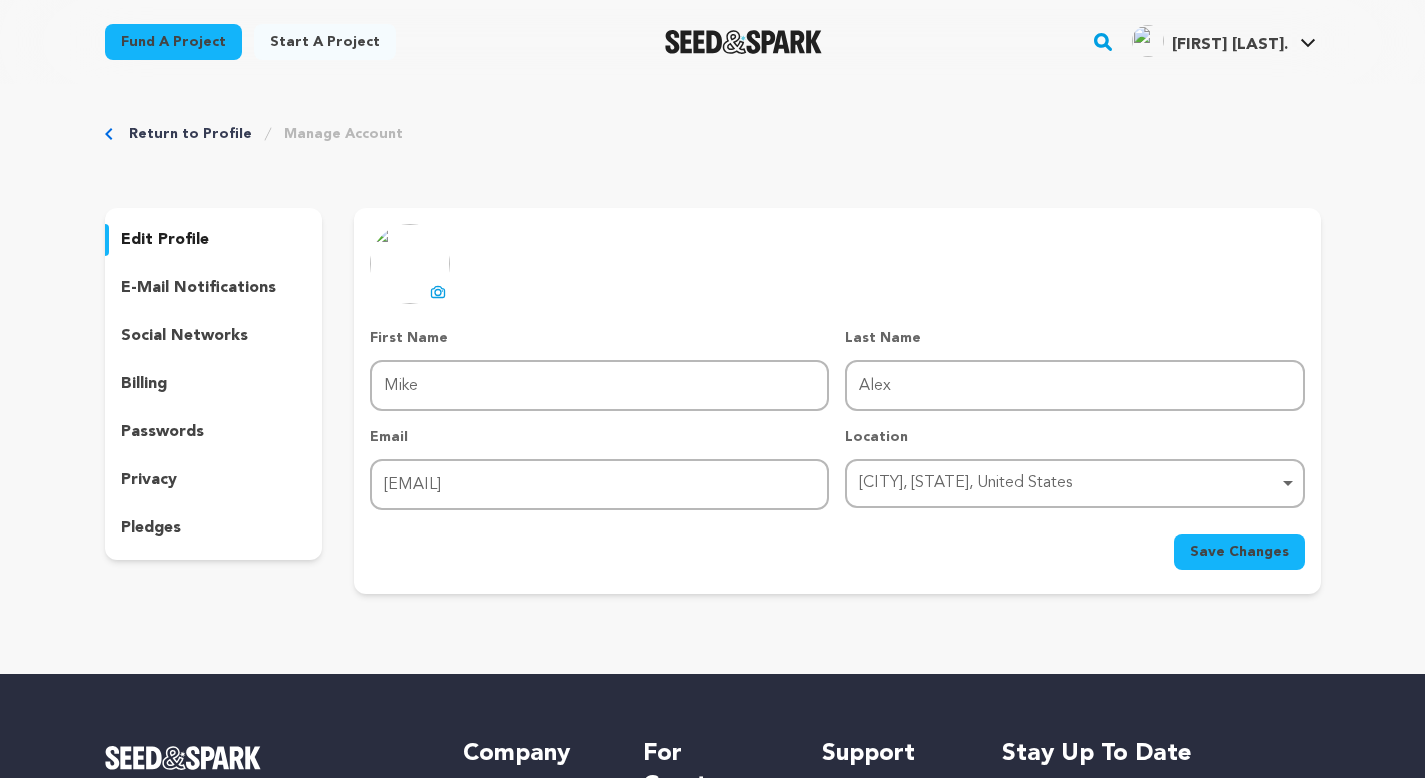 scroll, scrollTop: 0, scrollLeft: 0, axis: both 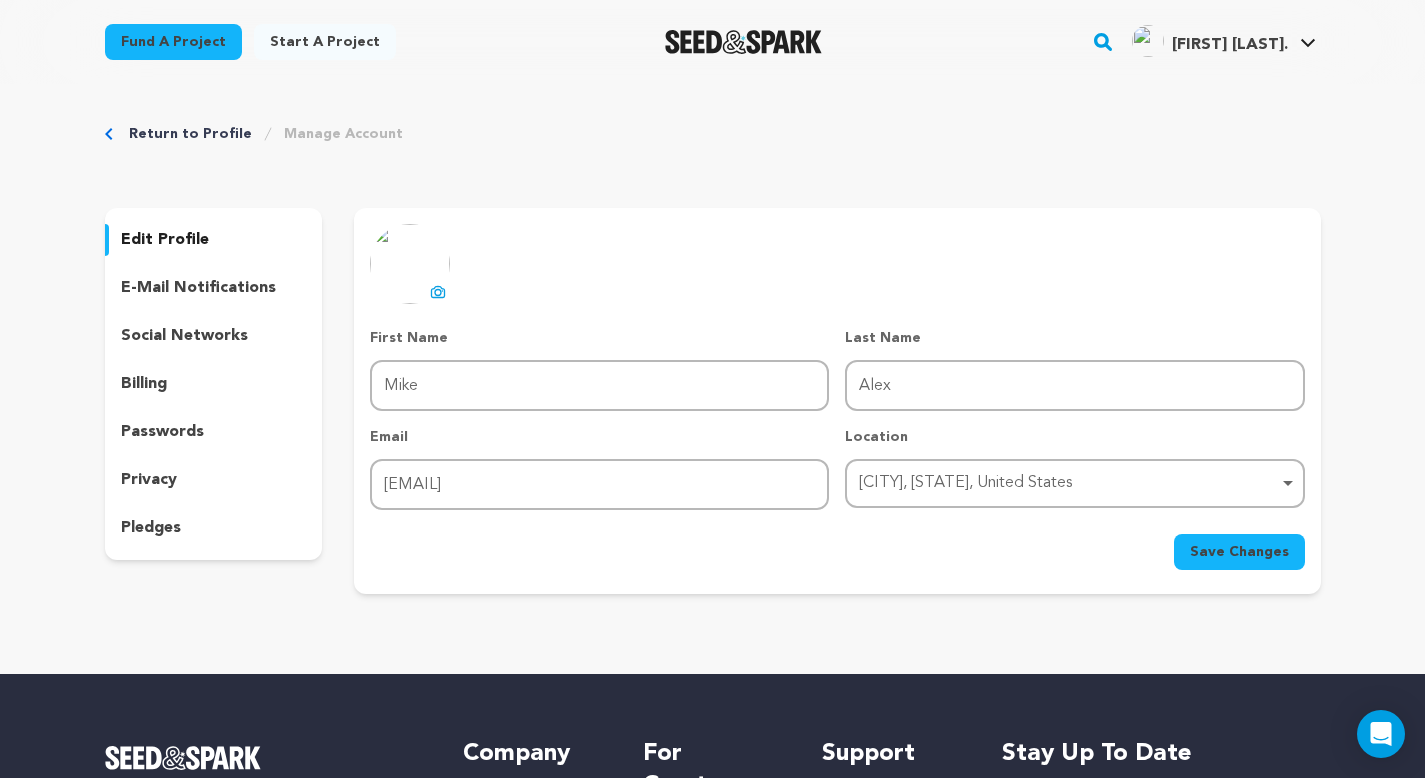 click on "pledges" at bounding box center (151, 528) 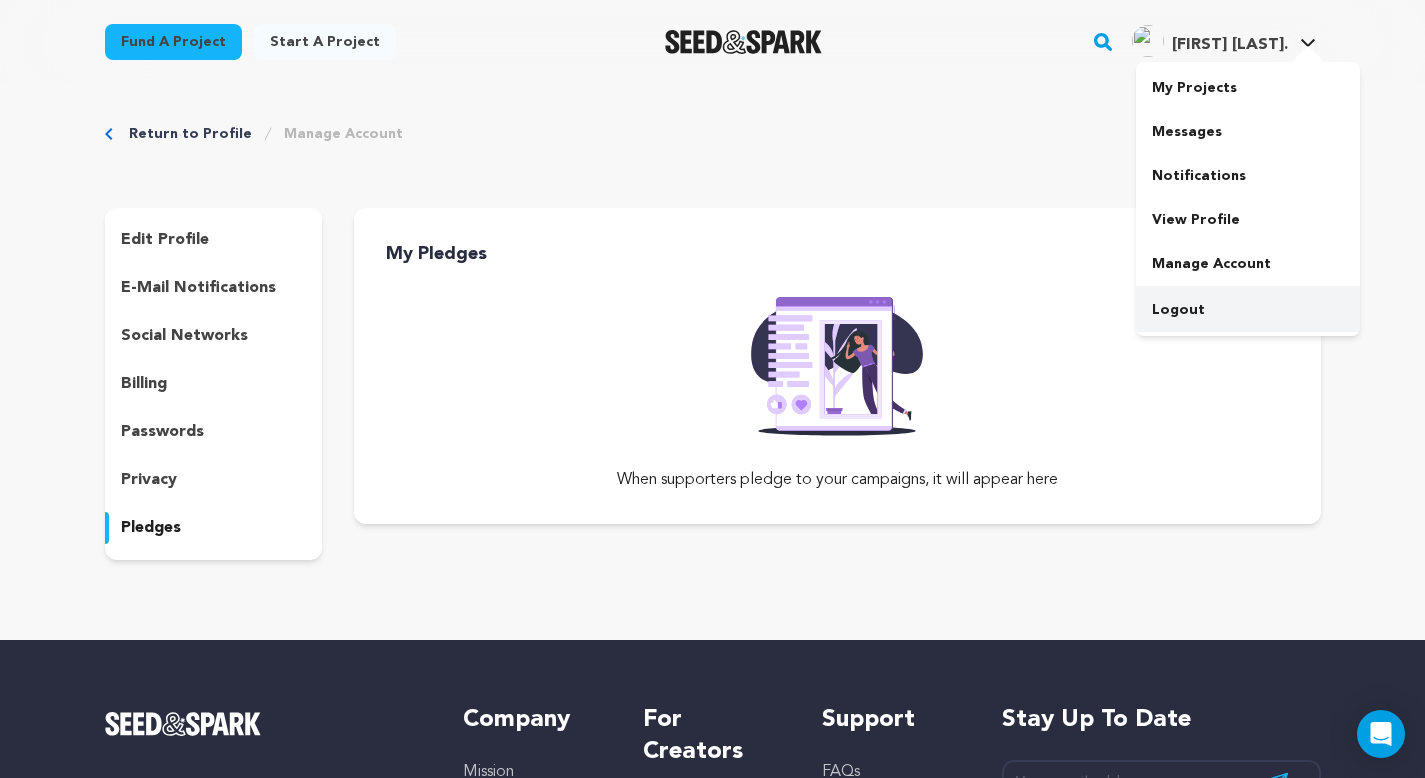 click on "Logout" at bounding box center (1248, 310) 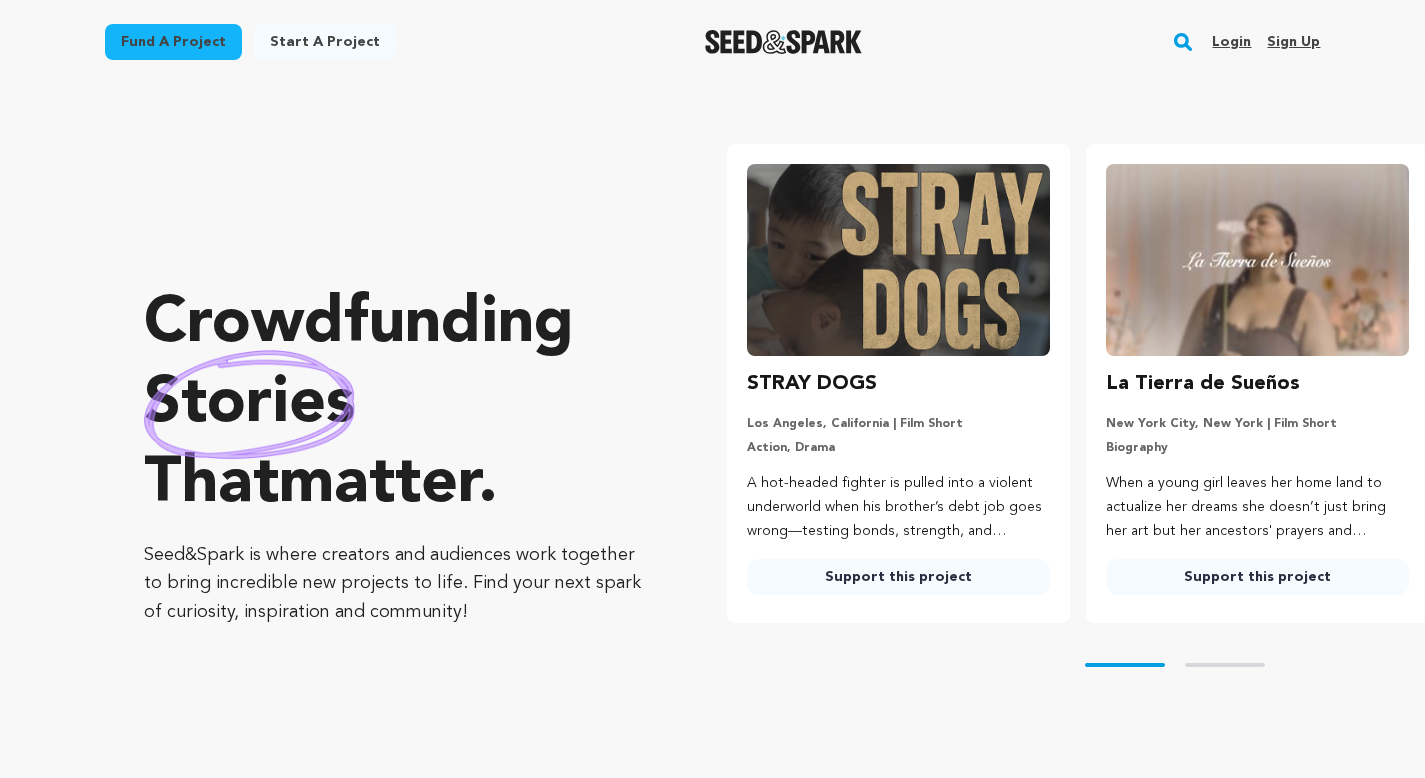 scroll, scrollTop: 0, scrollLeft: 0, axis: both 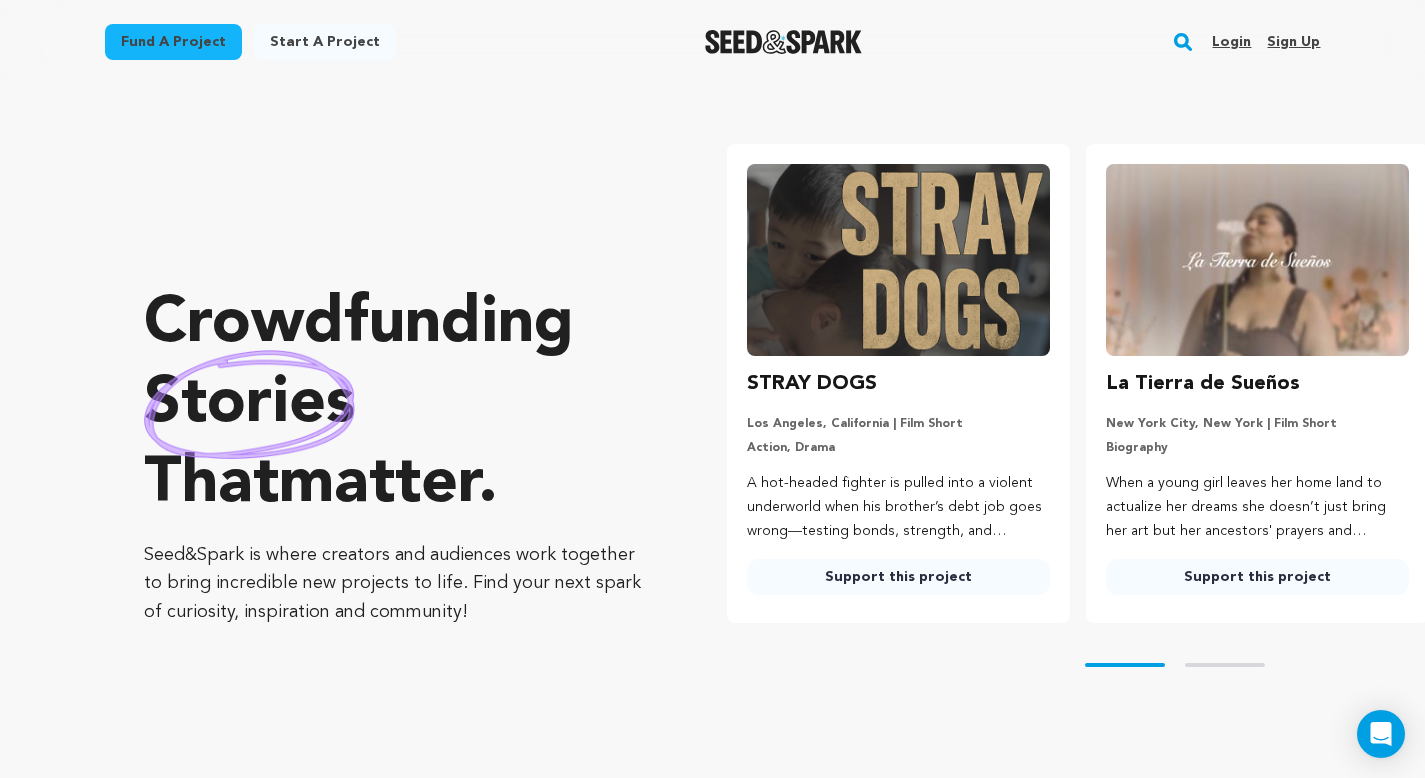 click on "Login" at bounding box center [1231, 42] 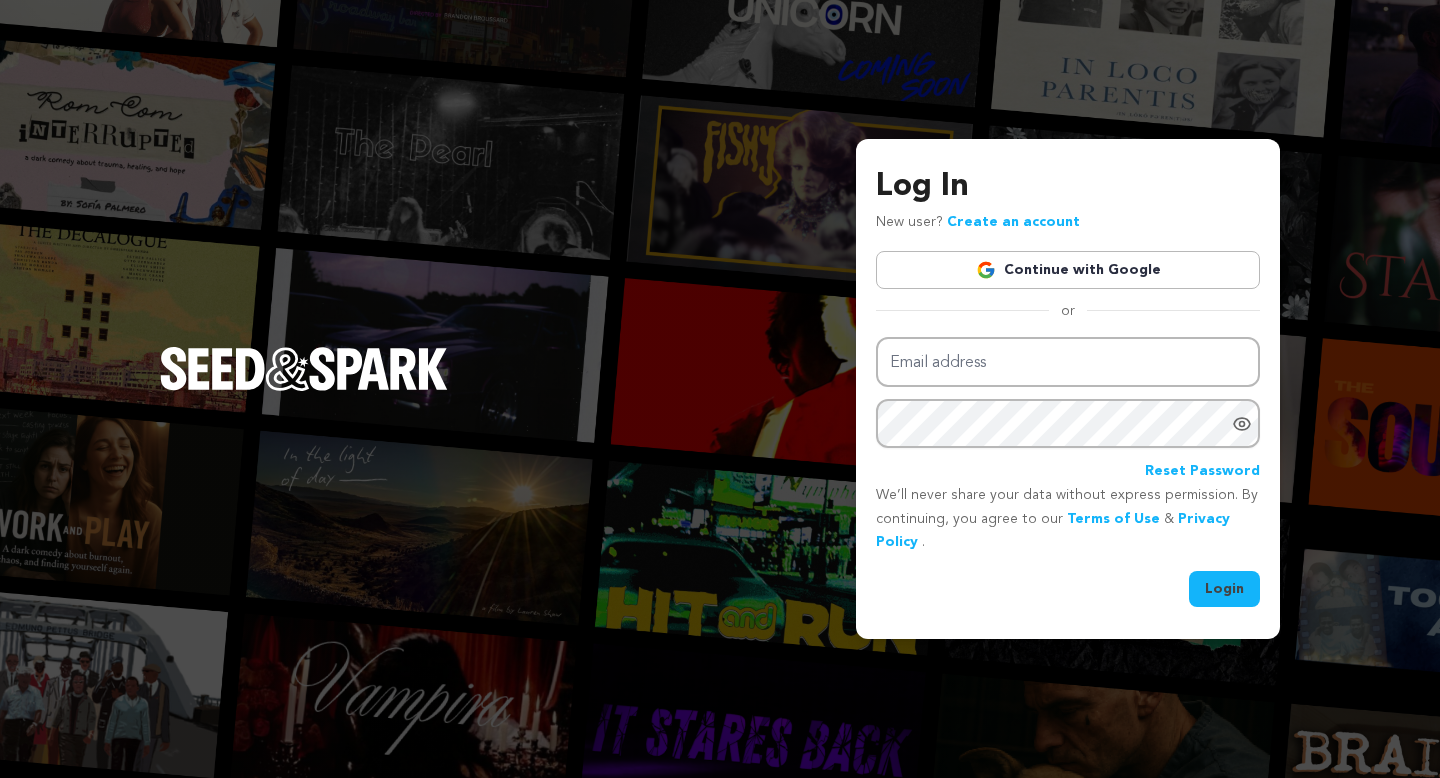 scroll, scrollTop: 0, scrollLeft: 0, axis: both 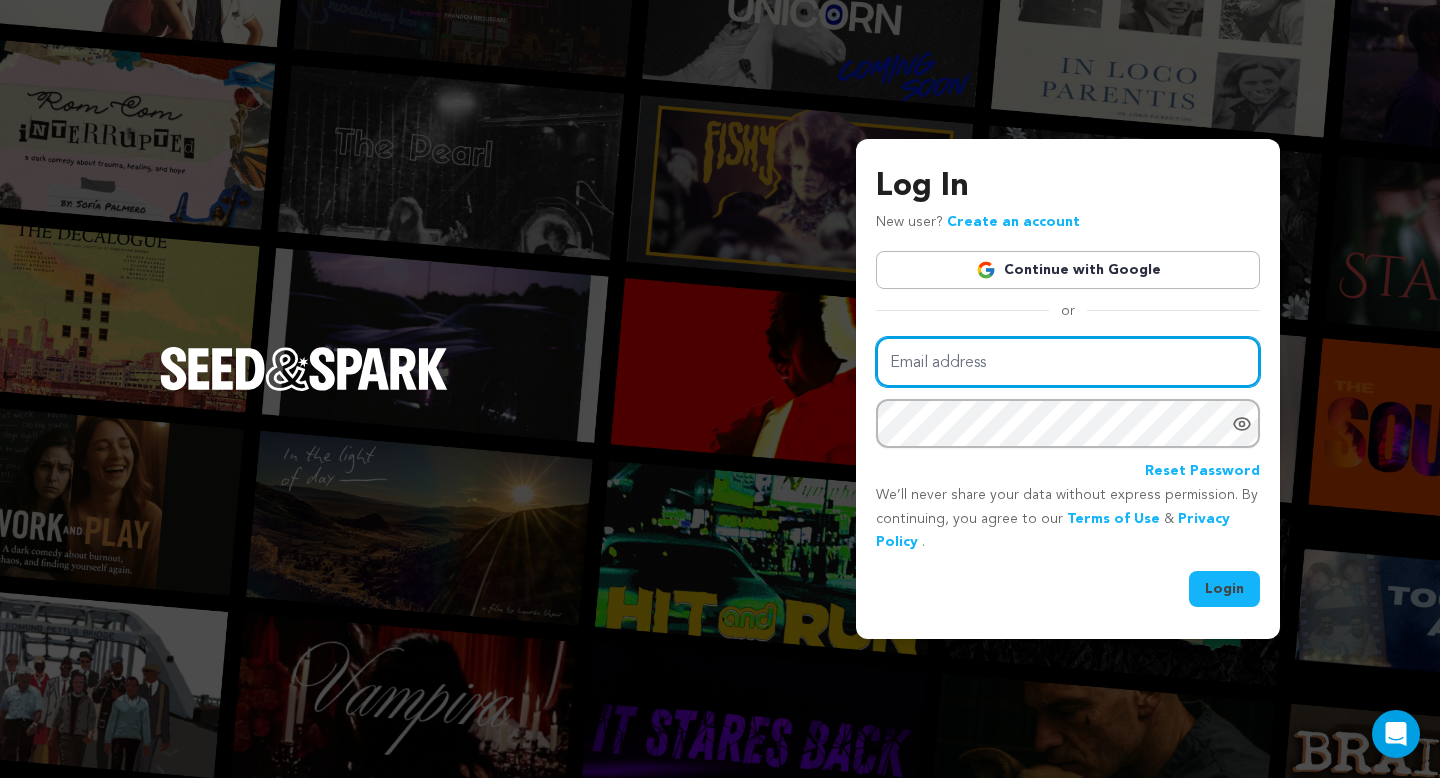 type on "mike@seedandspark.com" 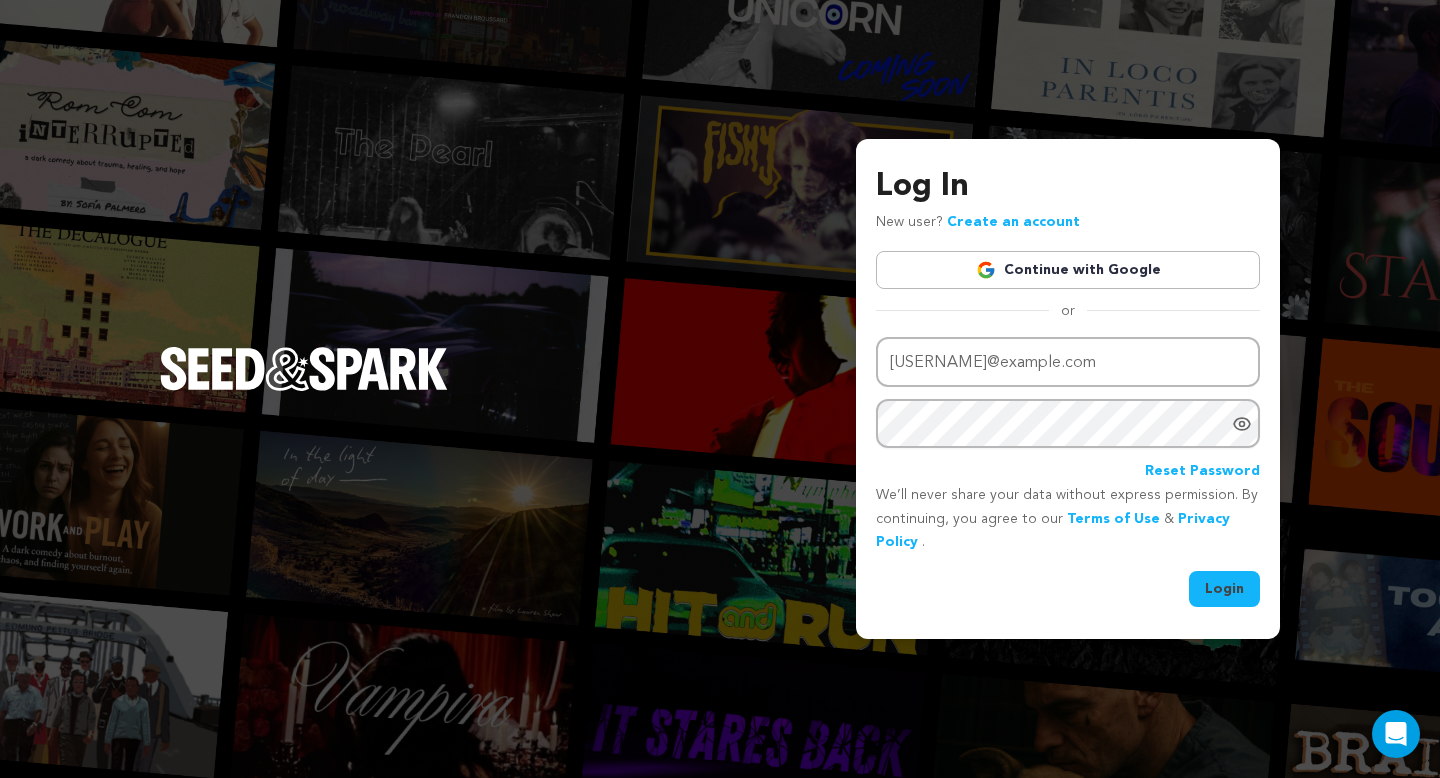 click on "Login" at bounding box center [1224, 589] 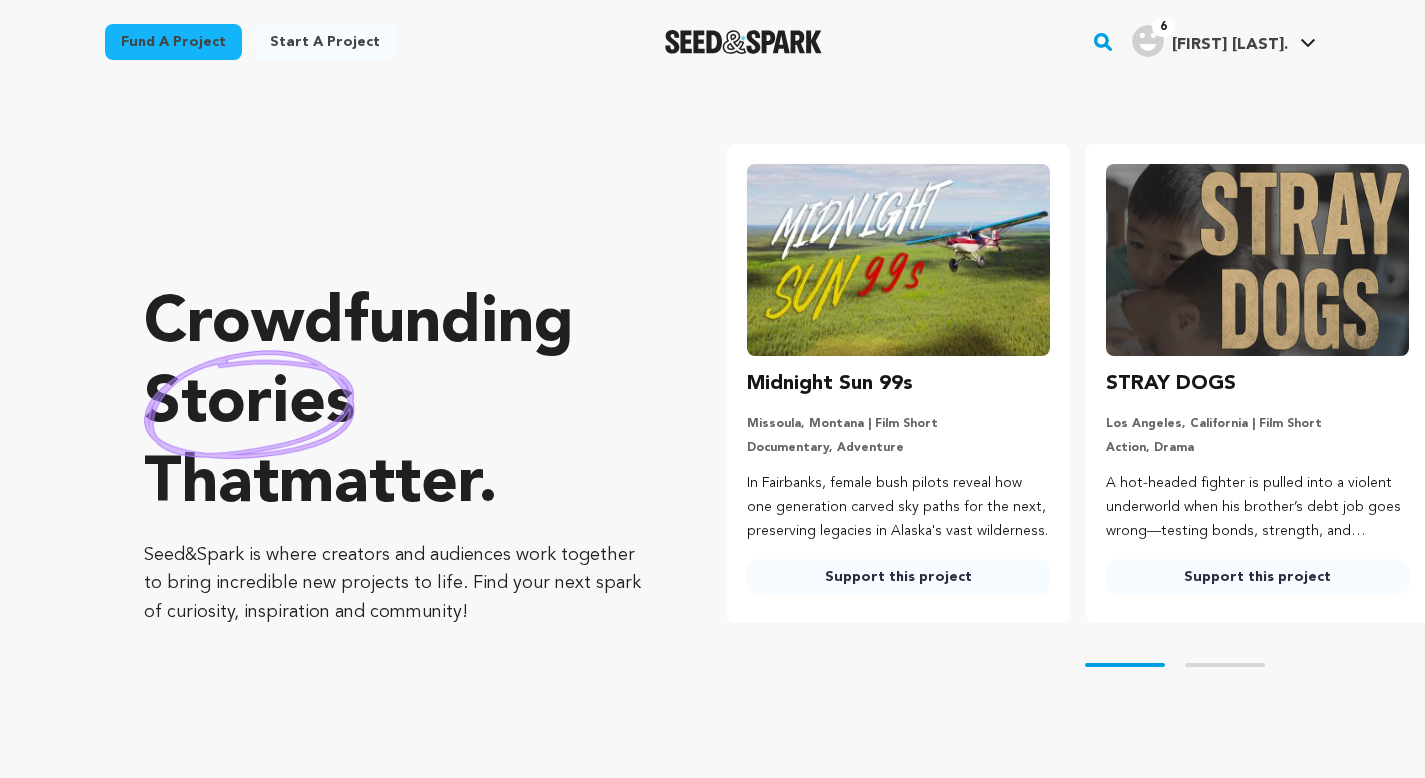 scroll, scrollTop: 0, scrollLeft: 0, axis: both 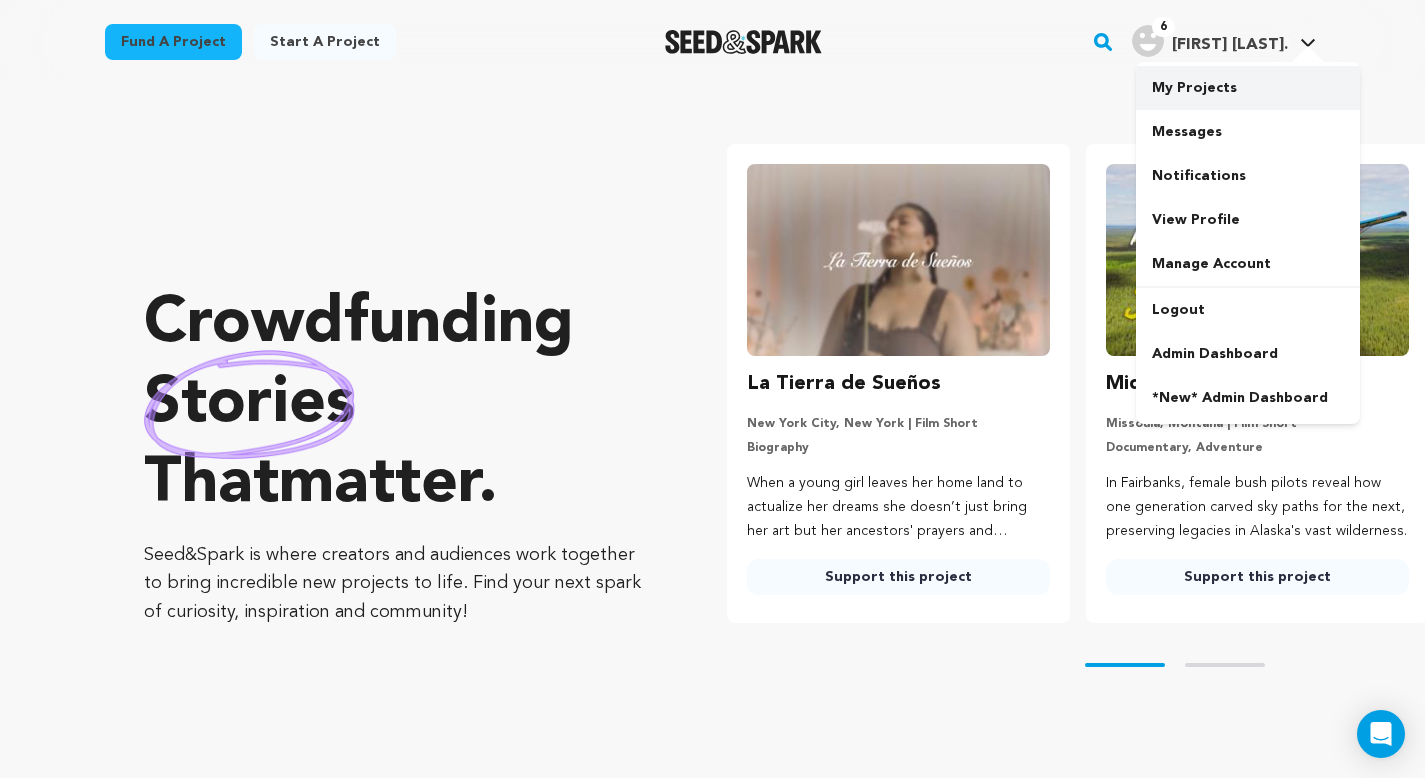 click on "My Projects" at bounding box center [1248, 88] 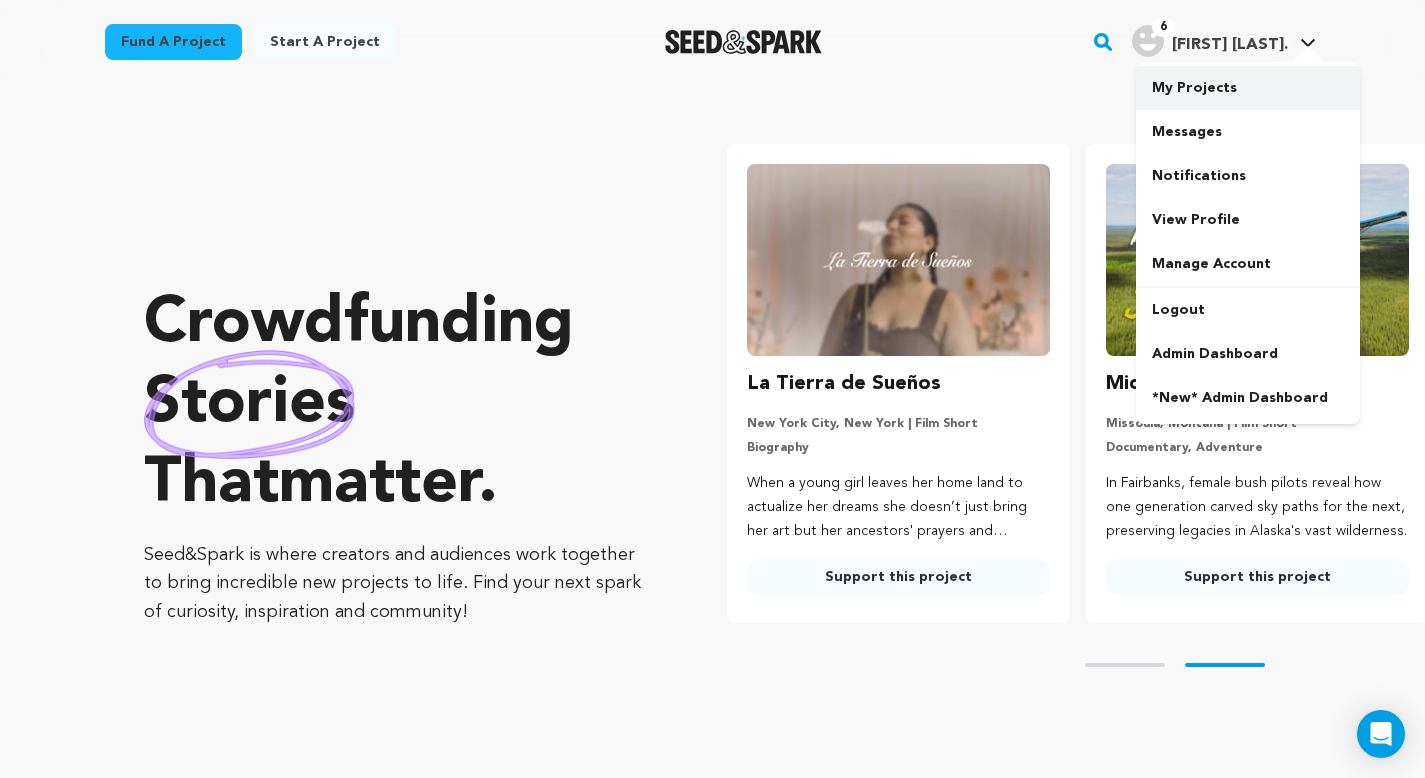 scroll, scrollTop: 0, scrollLeft: 36, axis: horizontal 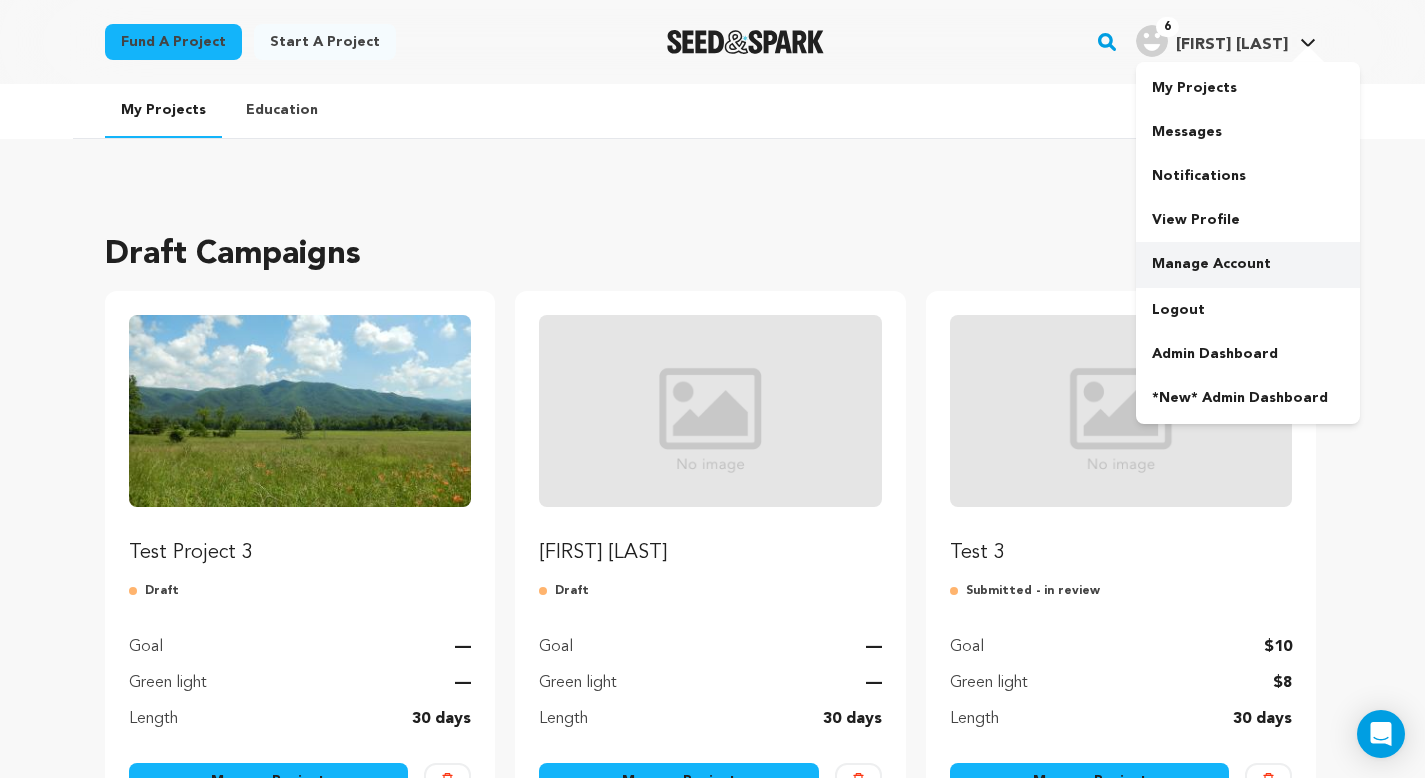 click on "Manage Account" at bounding box center (1248, 264) 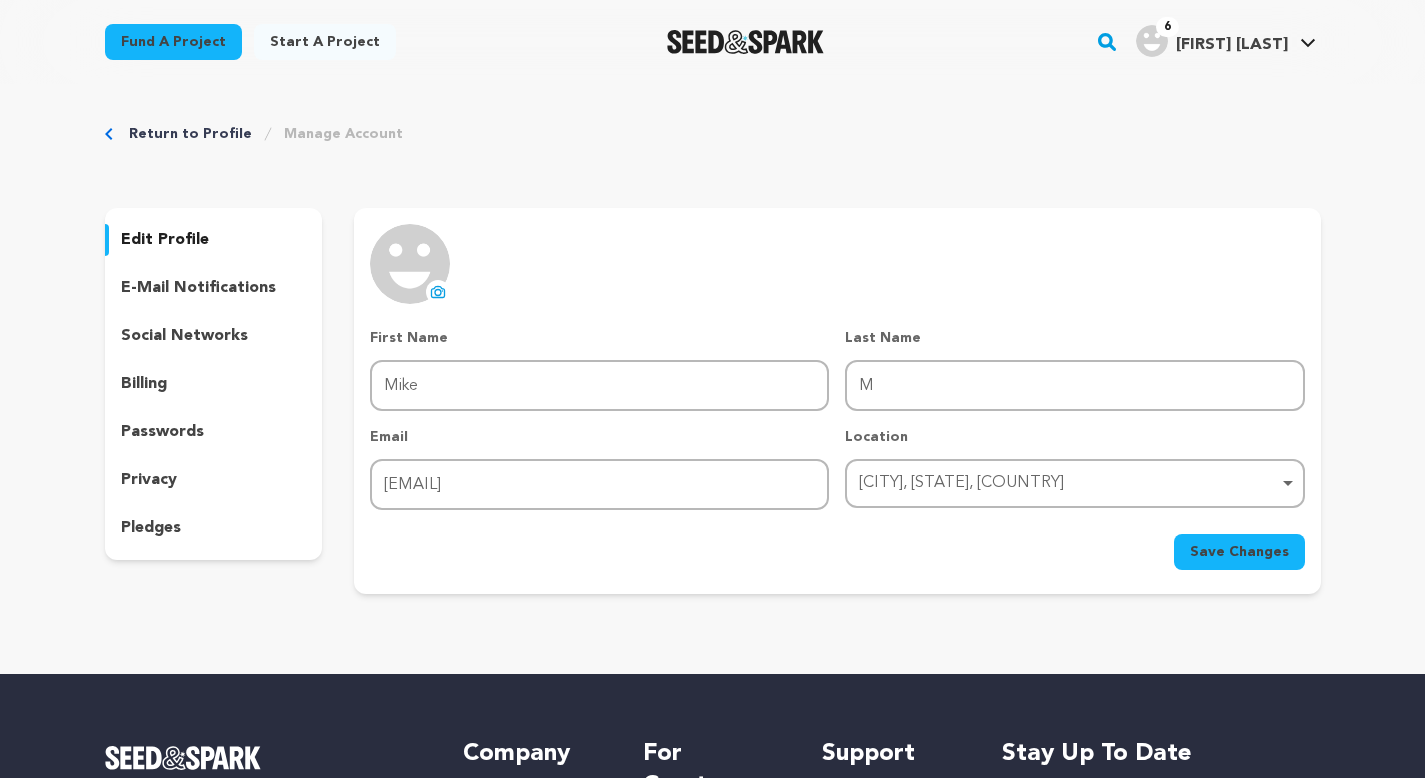 scroll, scrollTop: 0, scrollLeft: 0, axis: both 